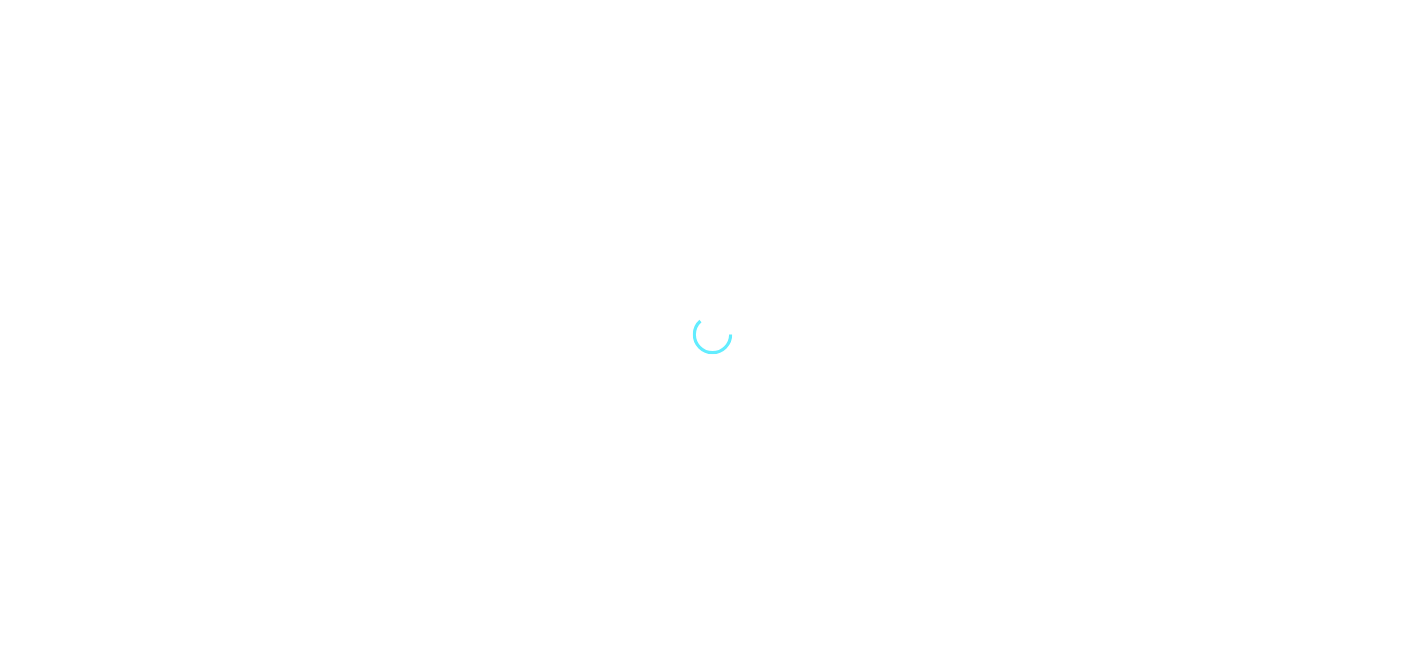 scroll, scrollTop: 0, scrollLeft: 0, axis: both 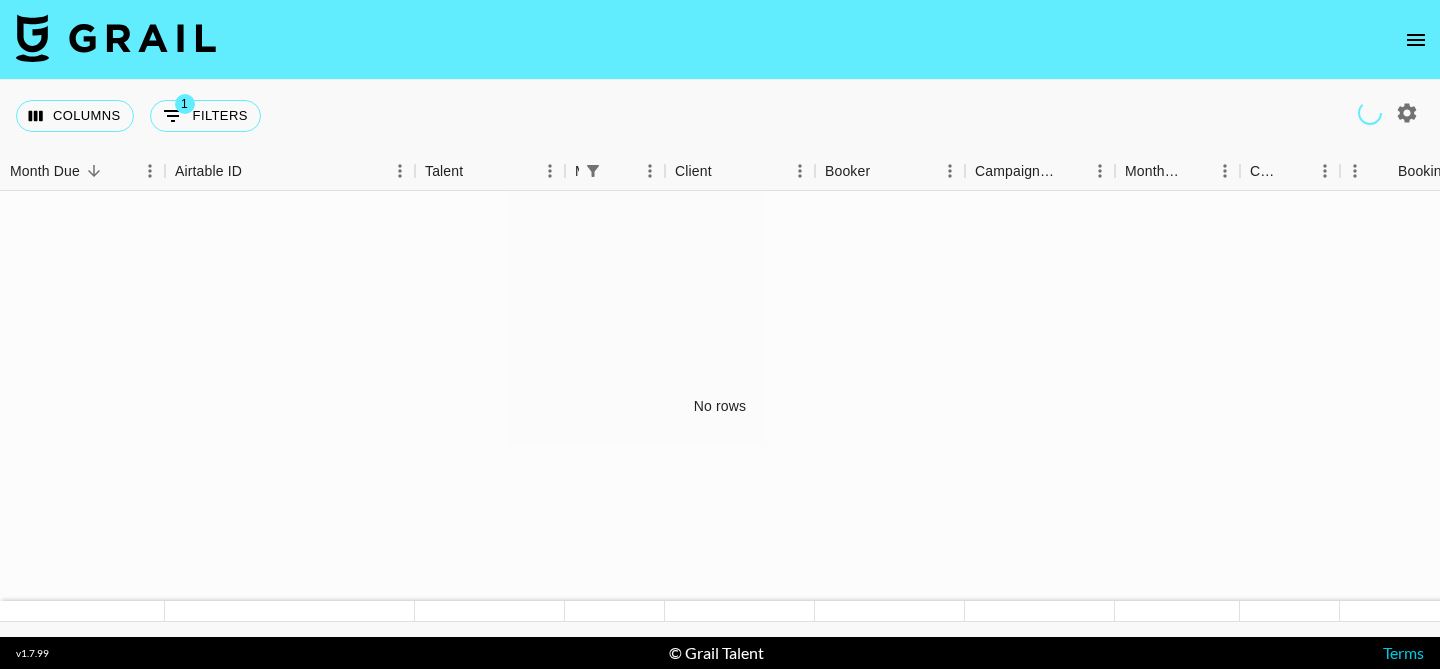 click 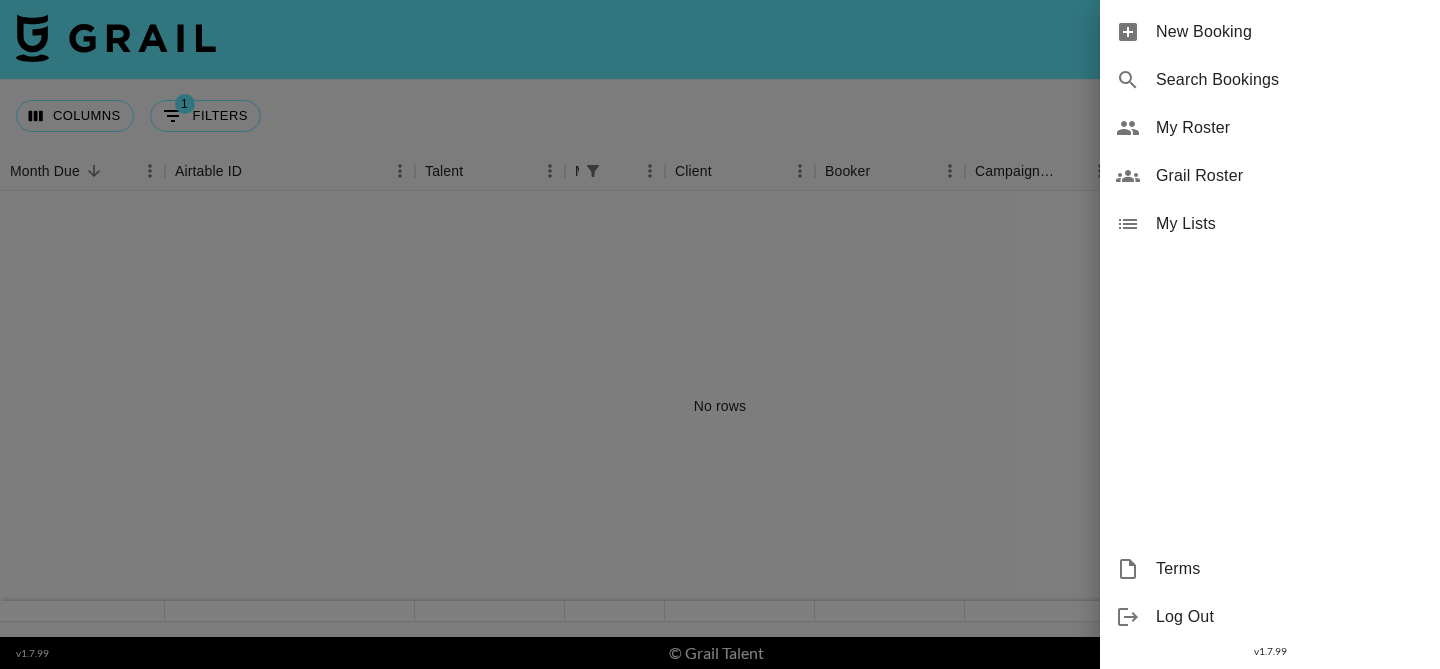 click on "Grail Roster" at bounding box center (1290, 176) 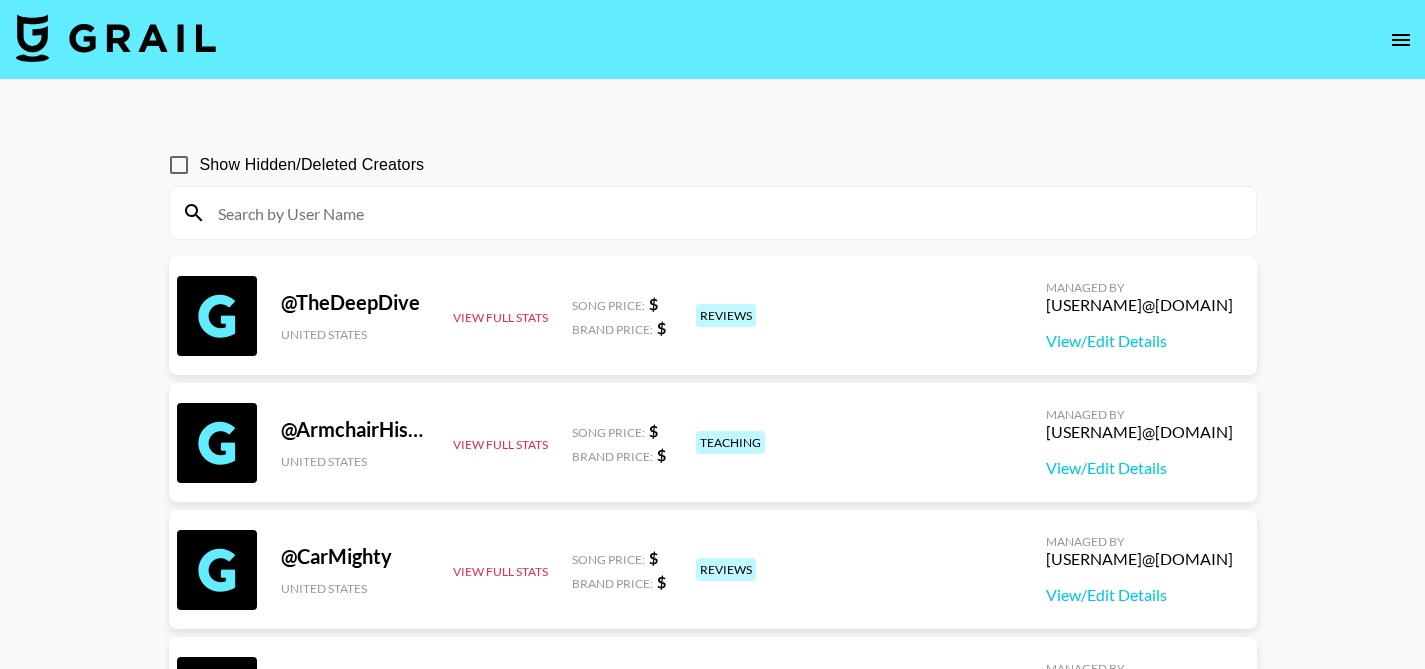 click on "Show Hidden/Deleted Creators" at bounding box center [312, 165] 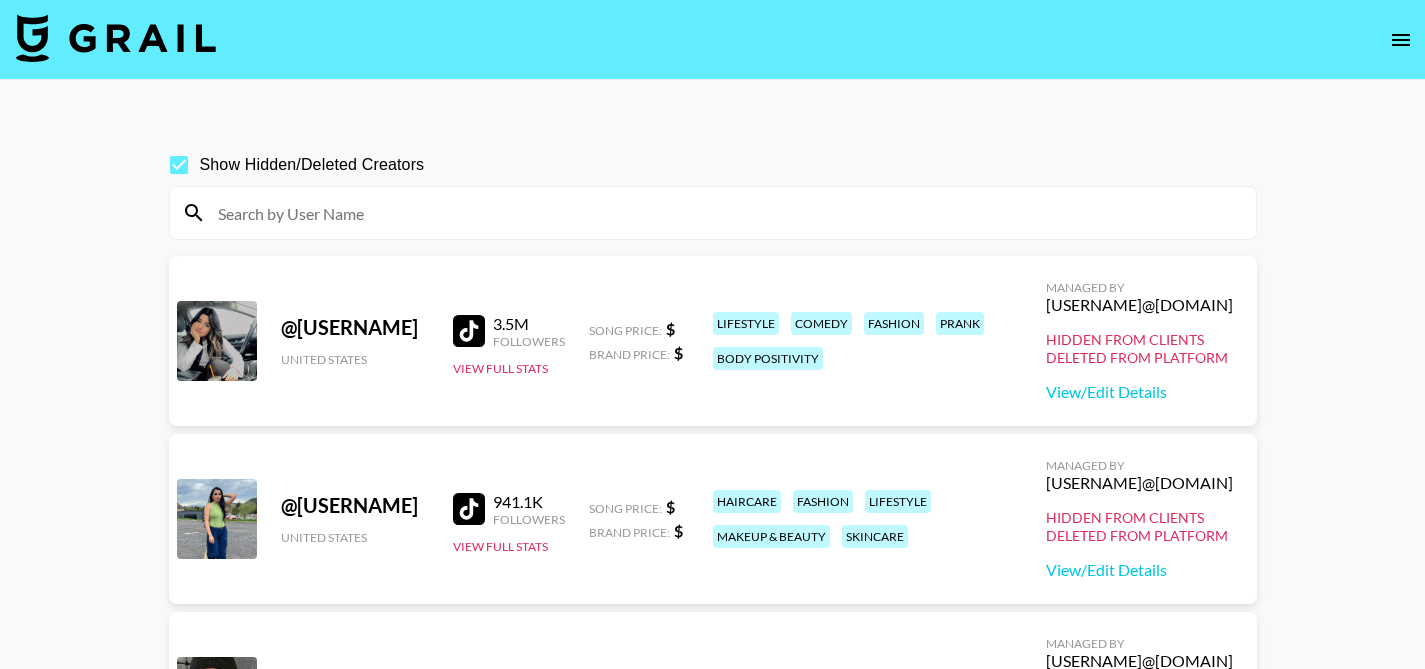 click at bounding box center (725, 213) 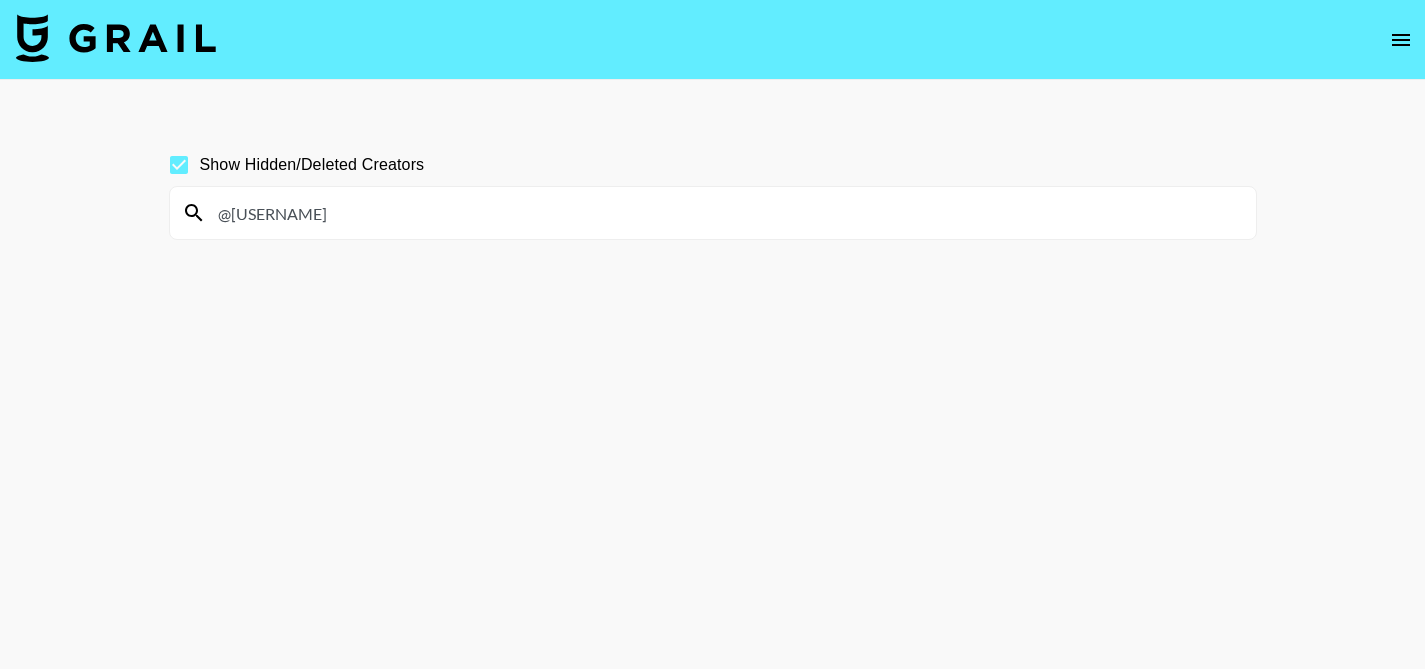 click on "@[USERNAME]" at bounding box center (725, 213) 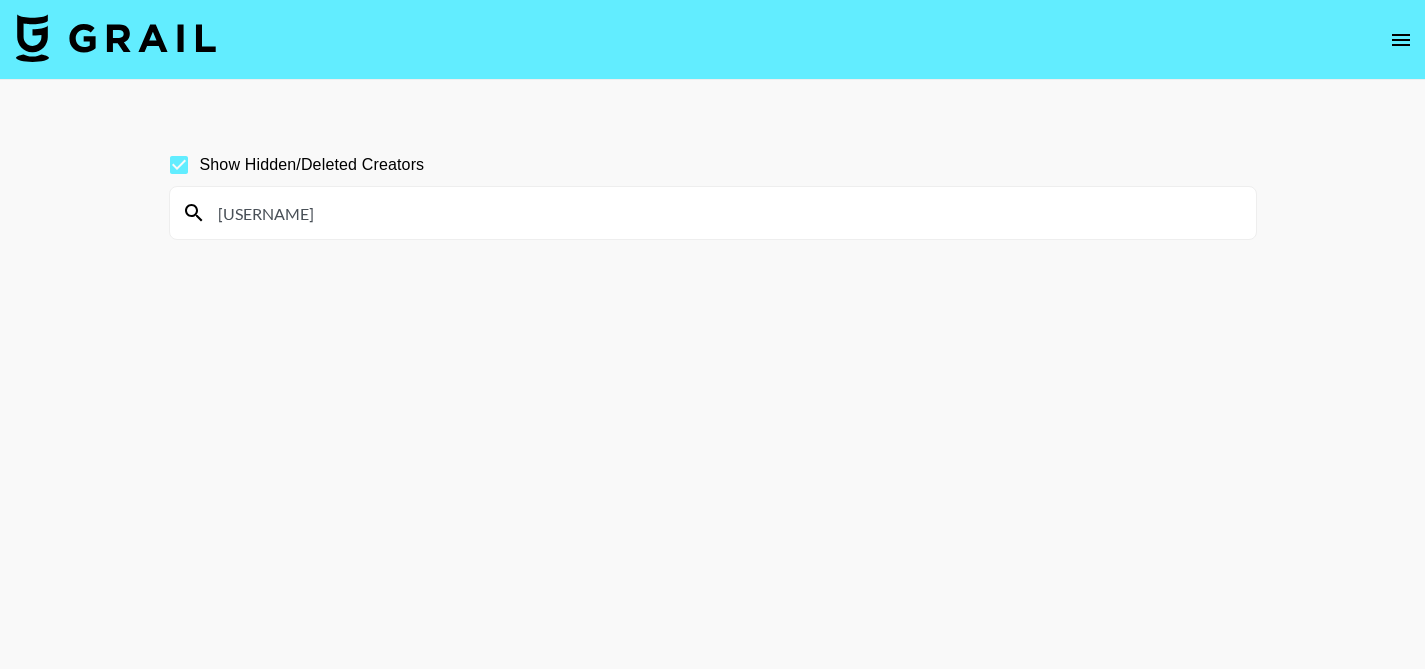 click on "[USERNAME]" at bounding box center [725, 213] 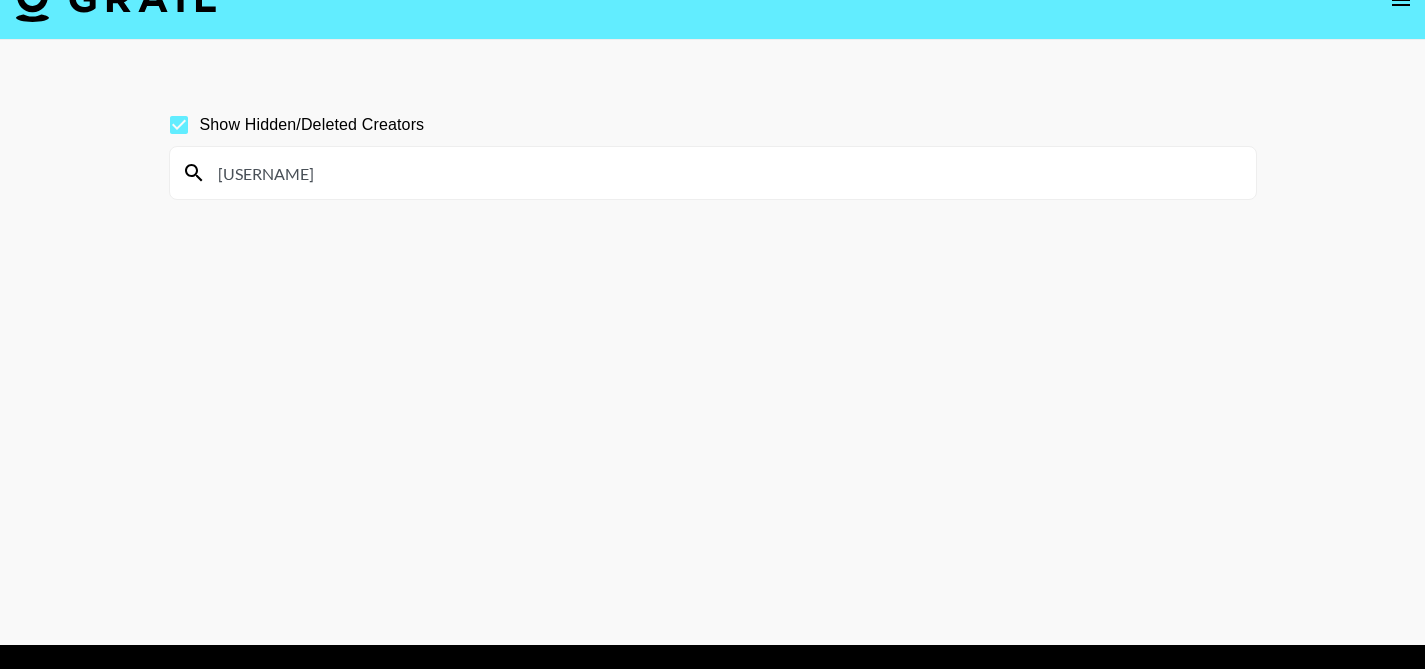 scroll, scrollTop: 0, scrollLeft: 0, axis: both 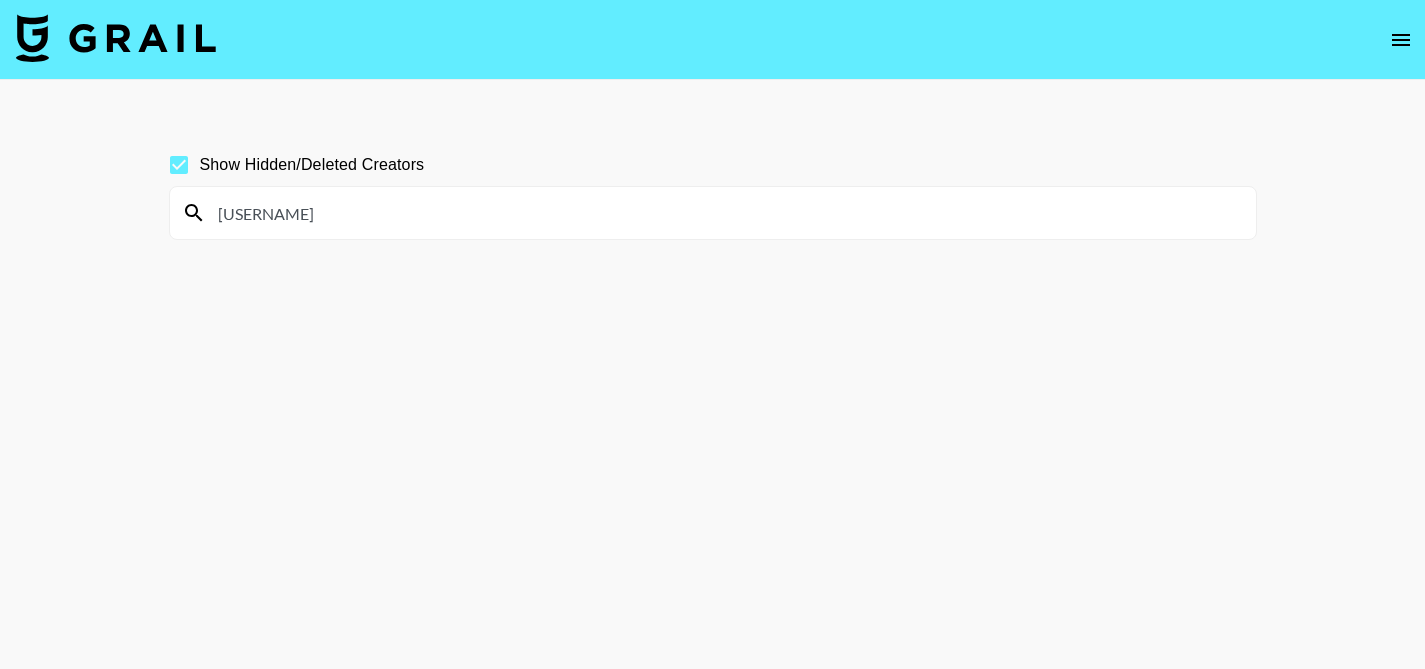 click 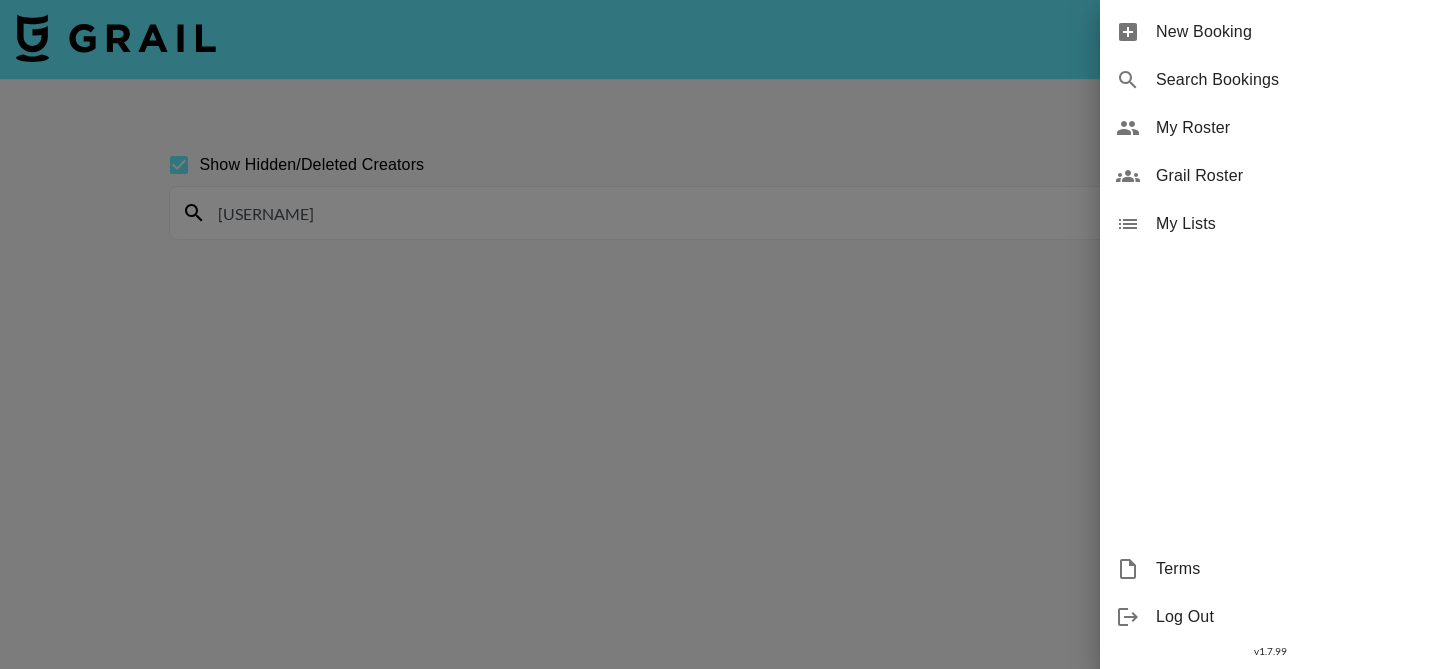 click on "New Booking" at bounding box center (1290, 32) 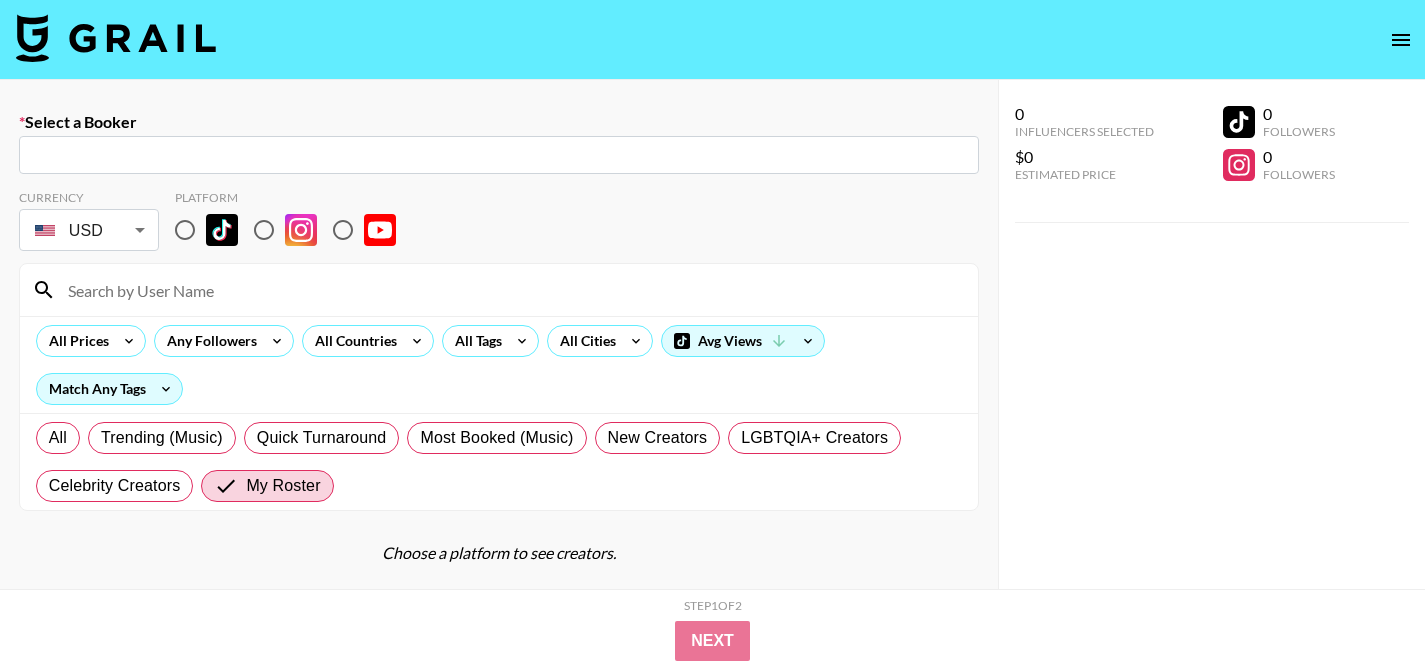 click at bounding box center (185, 230) 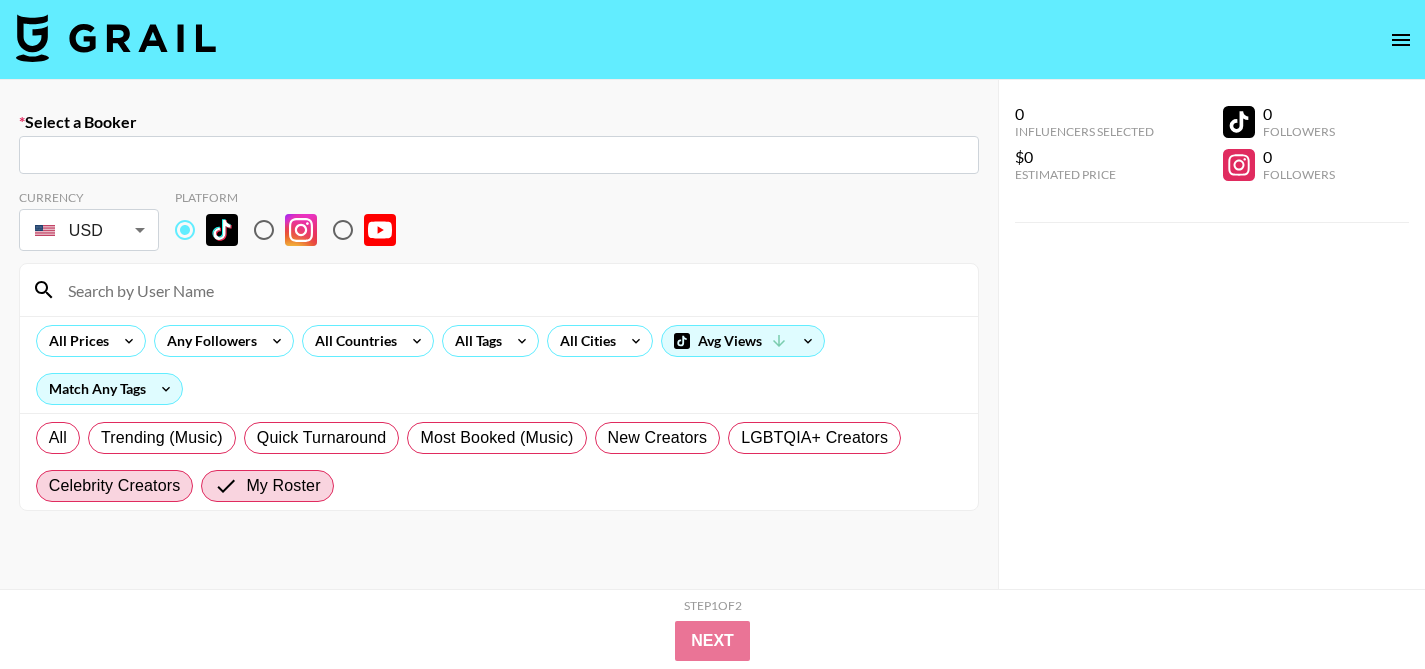 click on "Celebrity Creators" at bounding box center (115, 486) 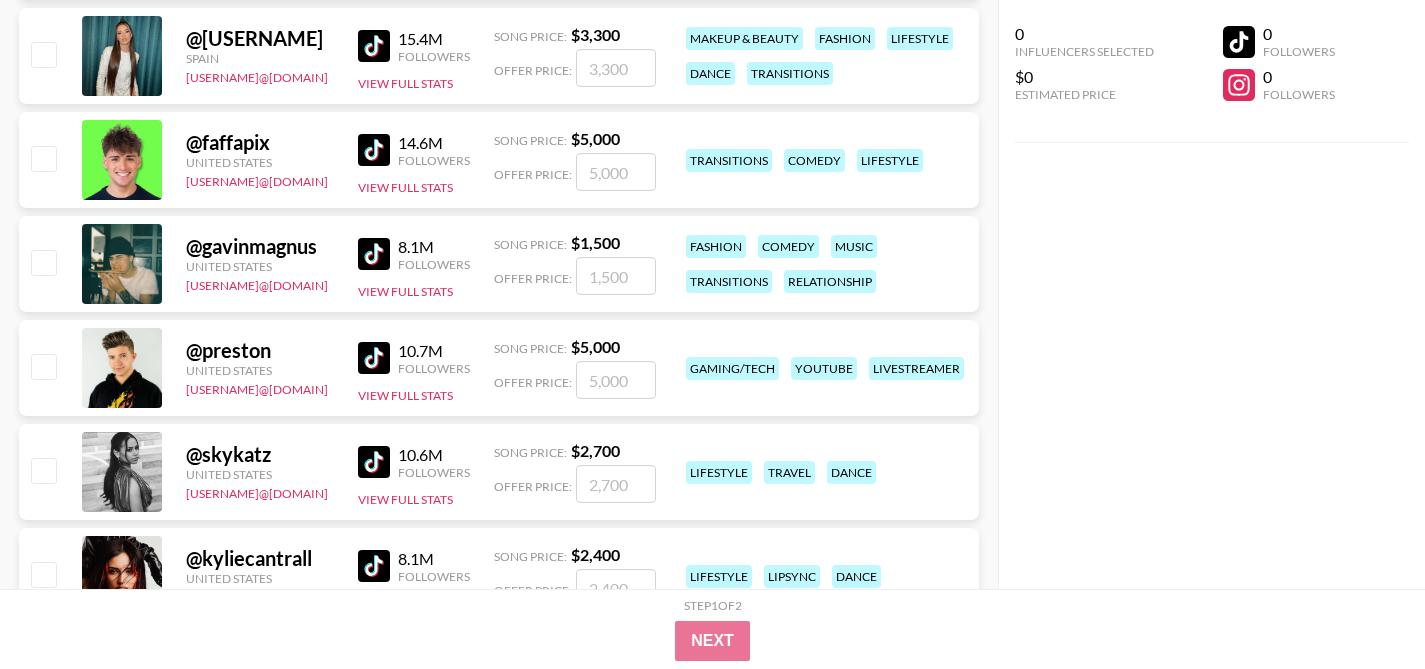 scroll, scrollTop: 1648, scrollLeft: 0, axis: vertical 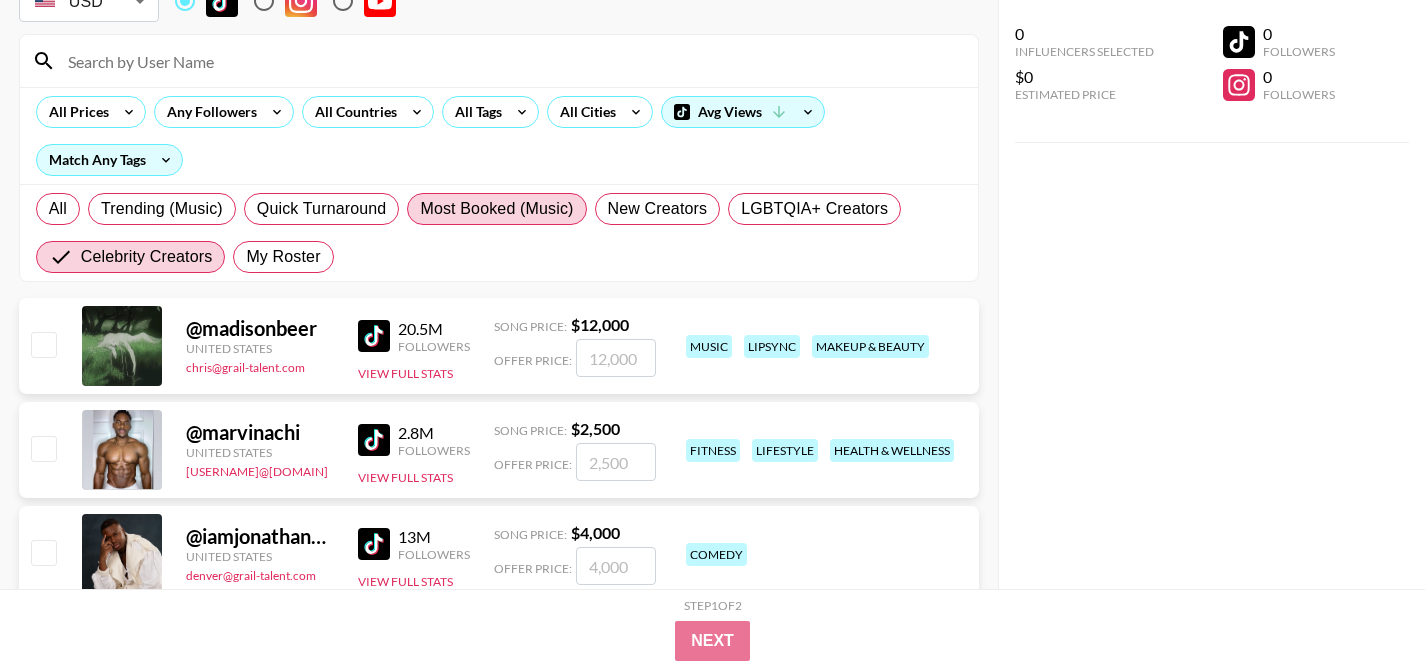 click on "Most Booked (Music)" at bounding box center (496, 209) 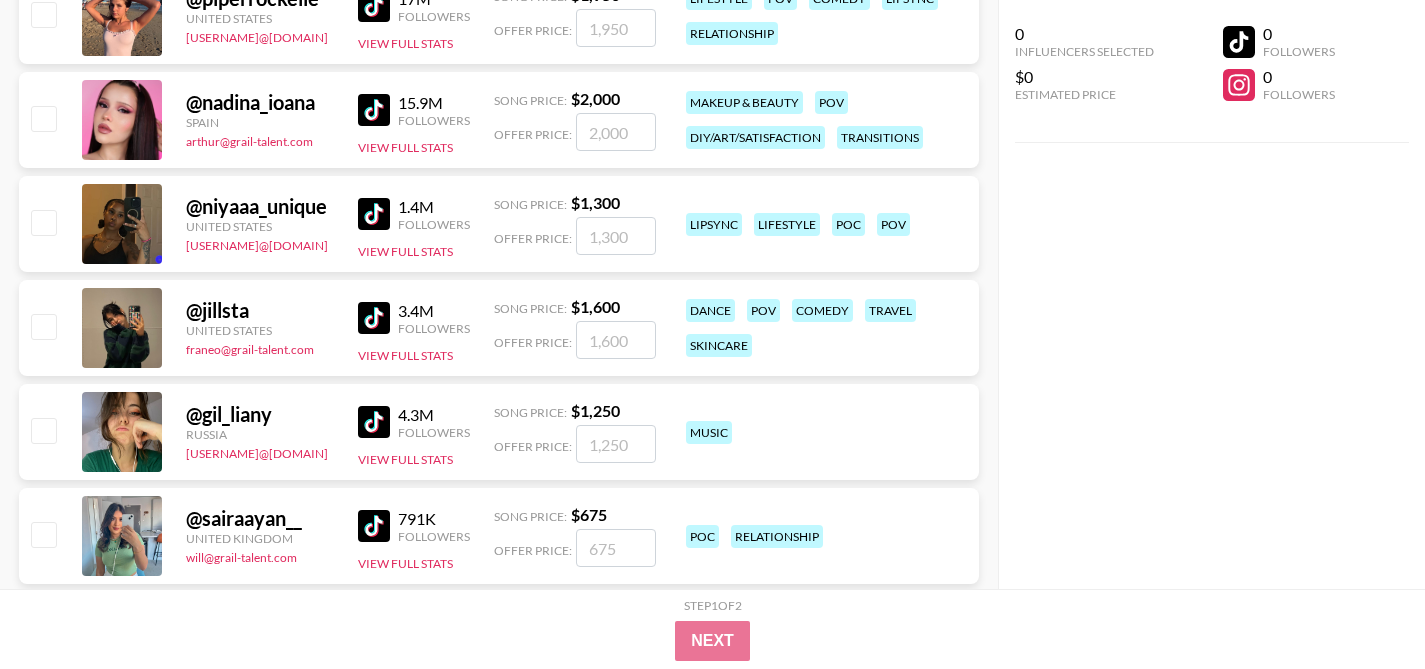 scroll, scrollTop: 705, scrollLeft: 0, axis: vertical 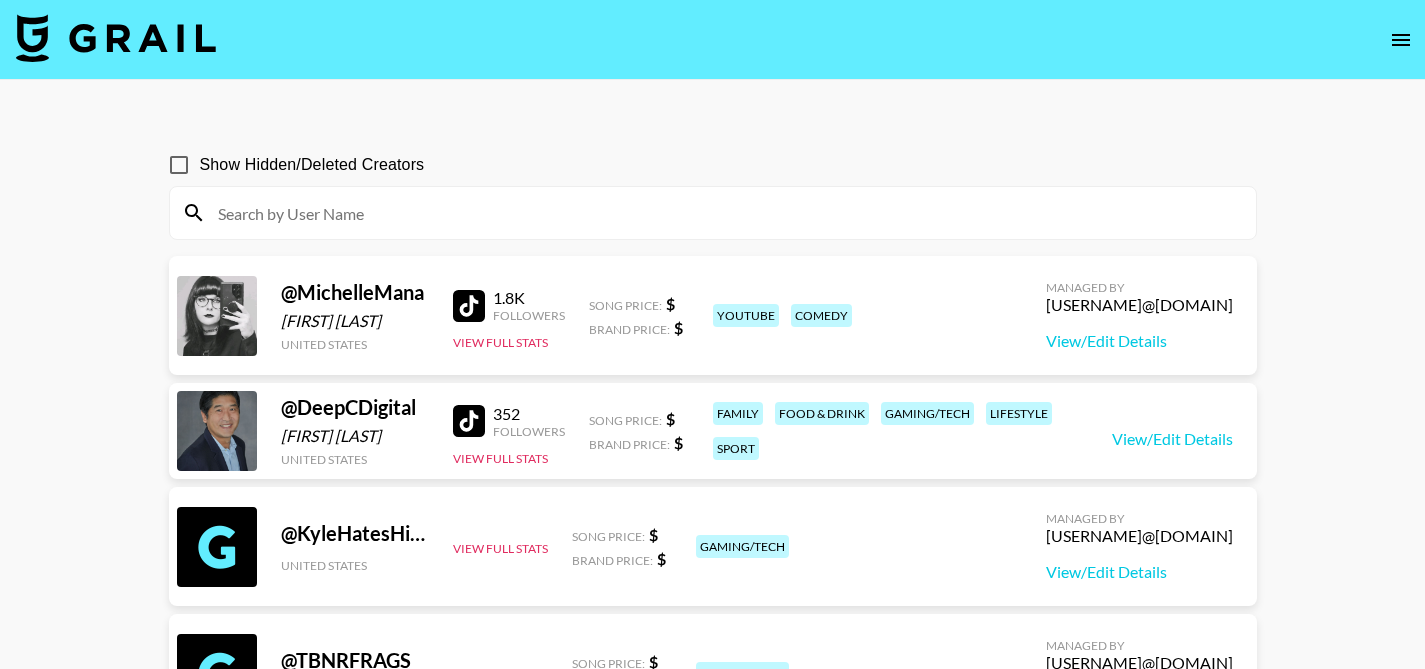click at bounding box center (725, 213) 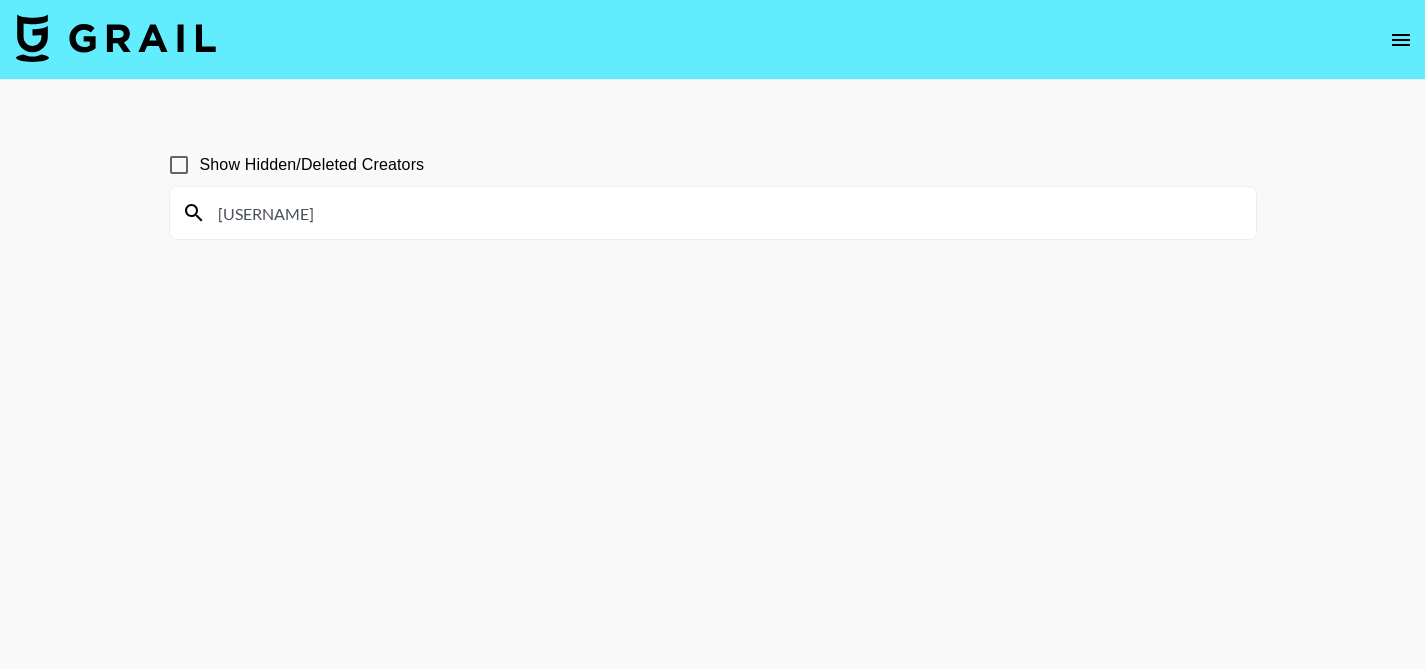 type on "[USERNAME]" 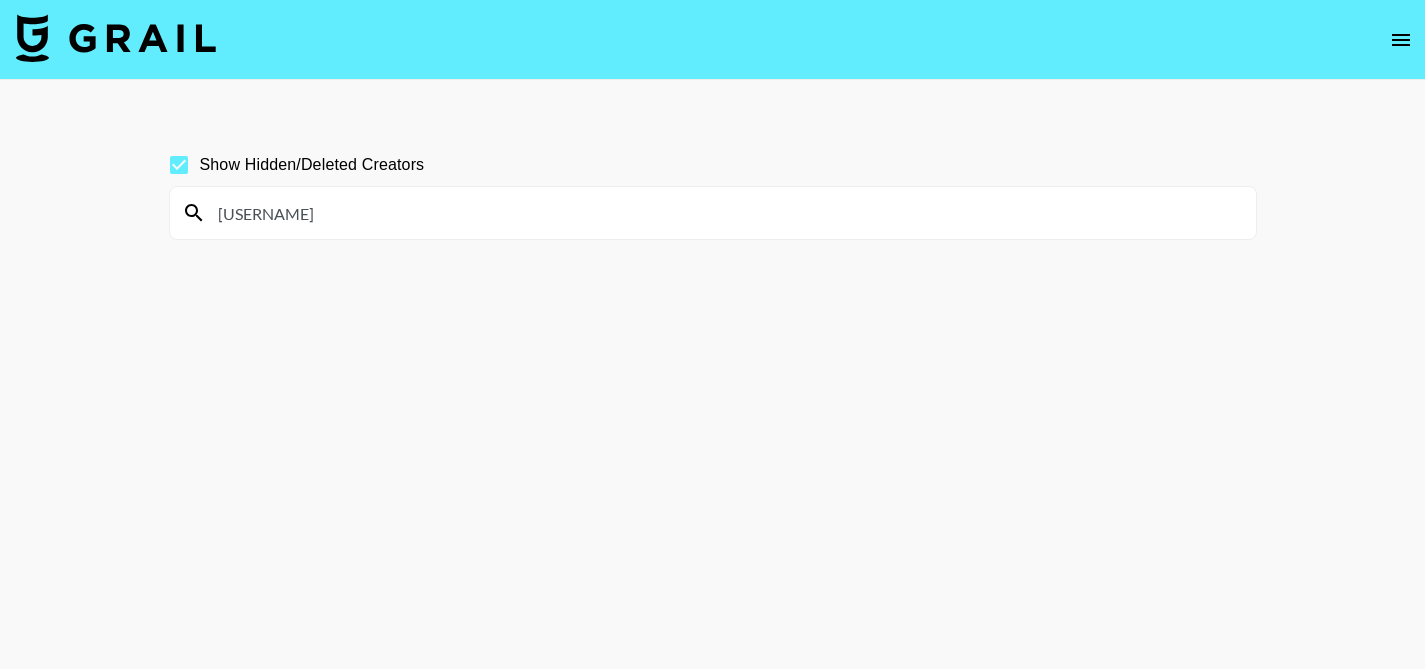 click on "[USERNAME]" at bounding box center [725, 213] 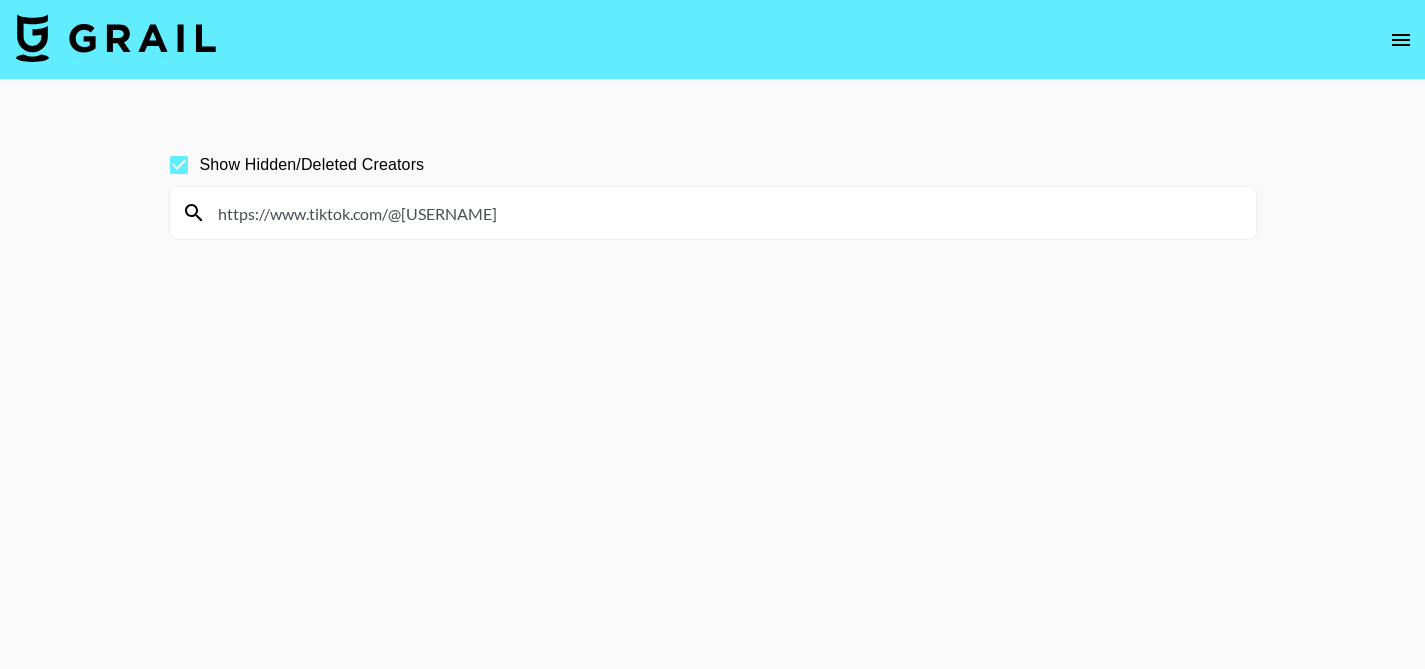 drag, startPoint x: 389, startPoint y: 218, endPoint x: 146, endPoint y: 197, distance: 243.90572 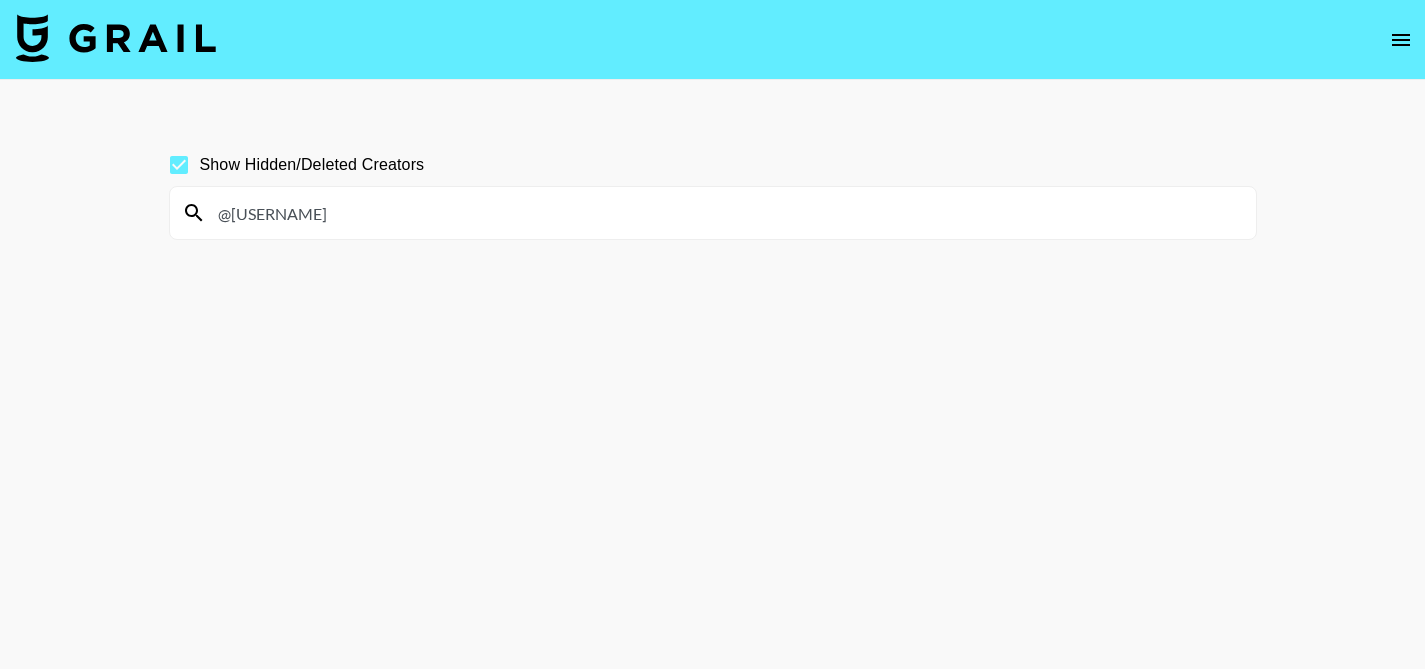 click on "@[USERNAME]" at bounding box center [725, 213] 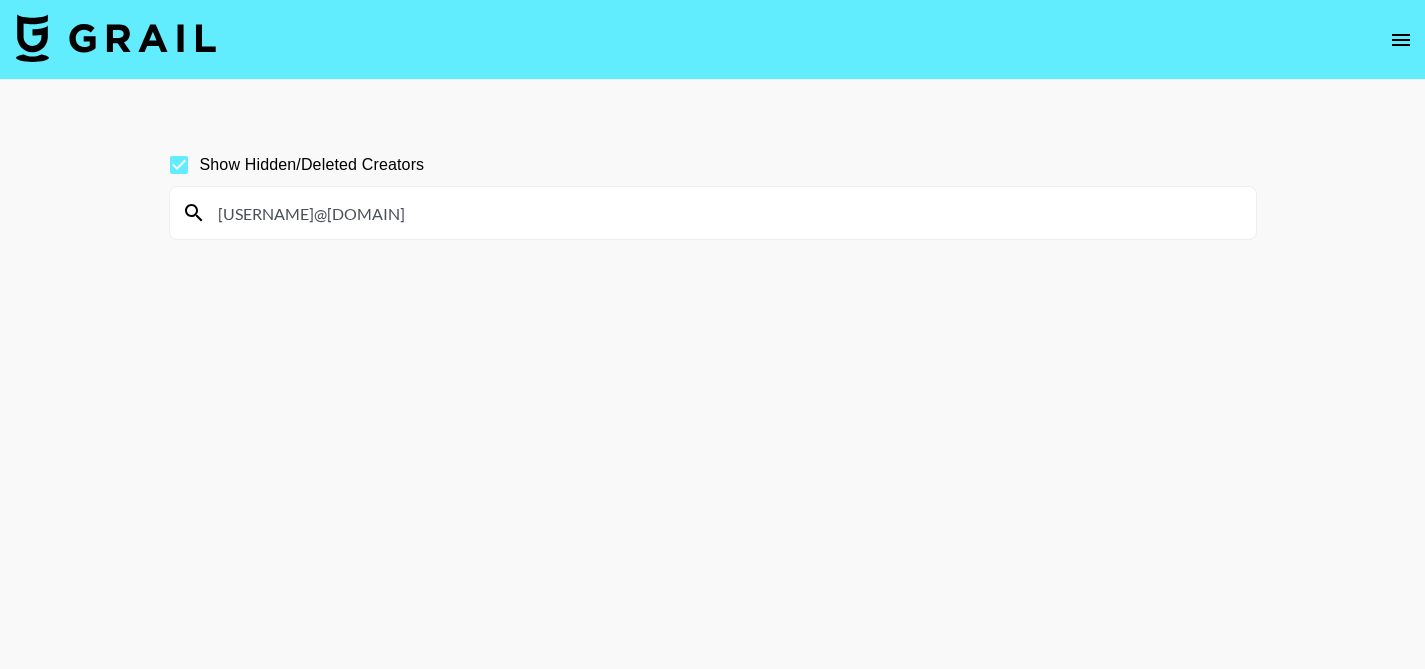 click on "[USERNAME]@[DOMAIN]" at bounding box center [725, 213] 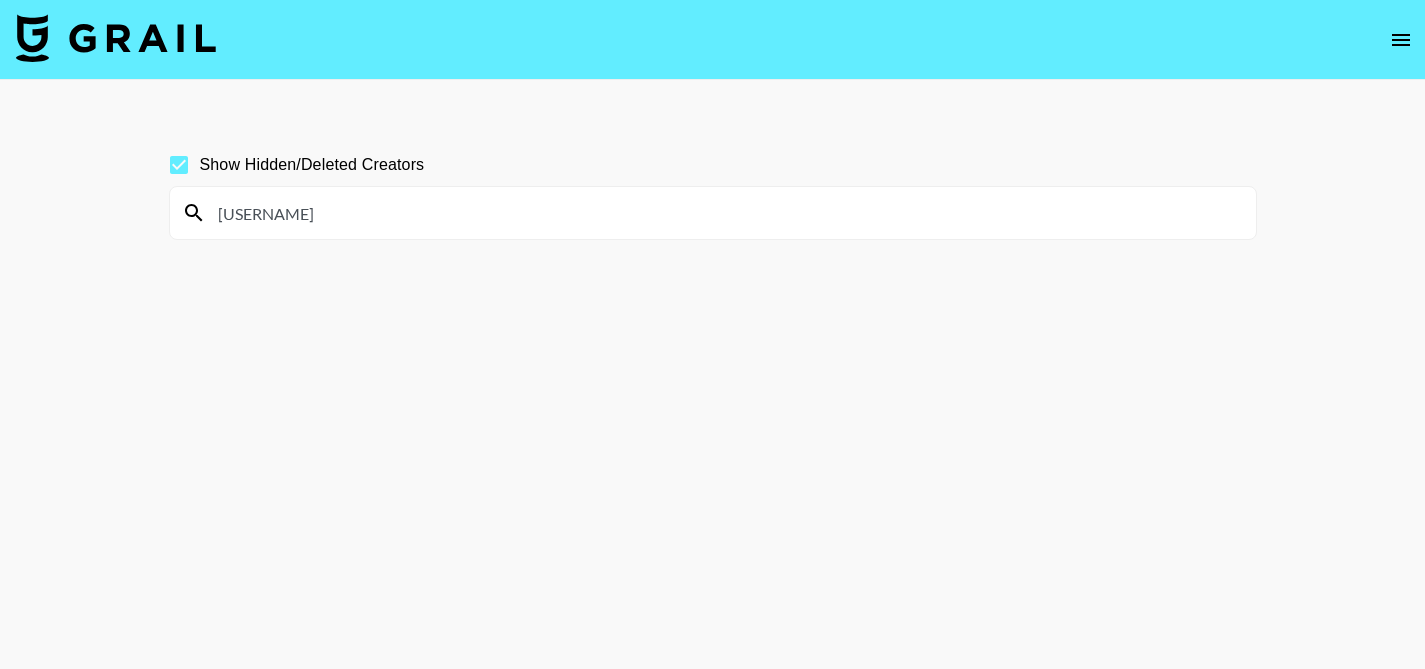 click on "[USERNAME]" at bounding box center [725, 213] 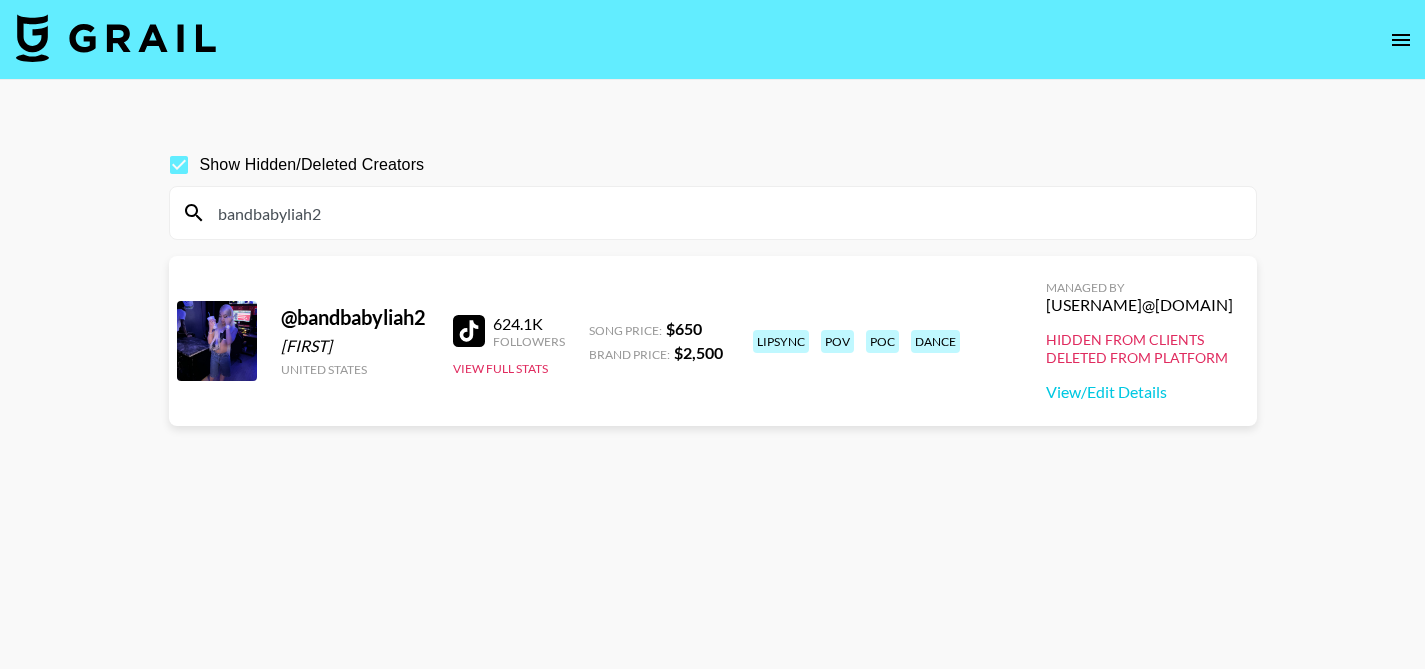 click on "bandbabyliah2" at bounding box center (725, 213) 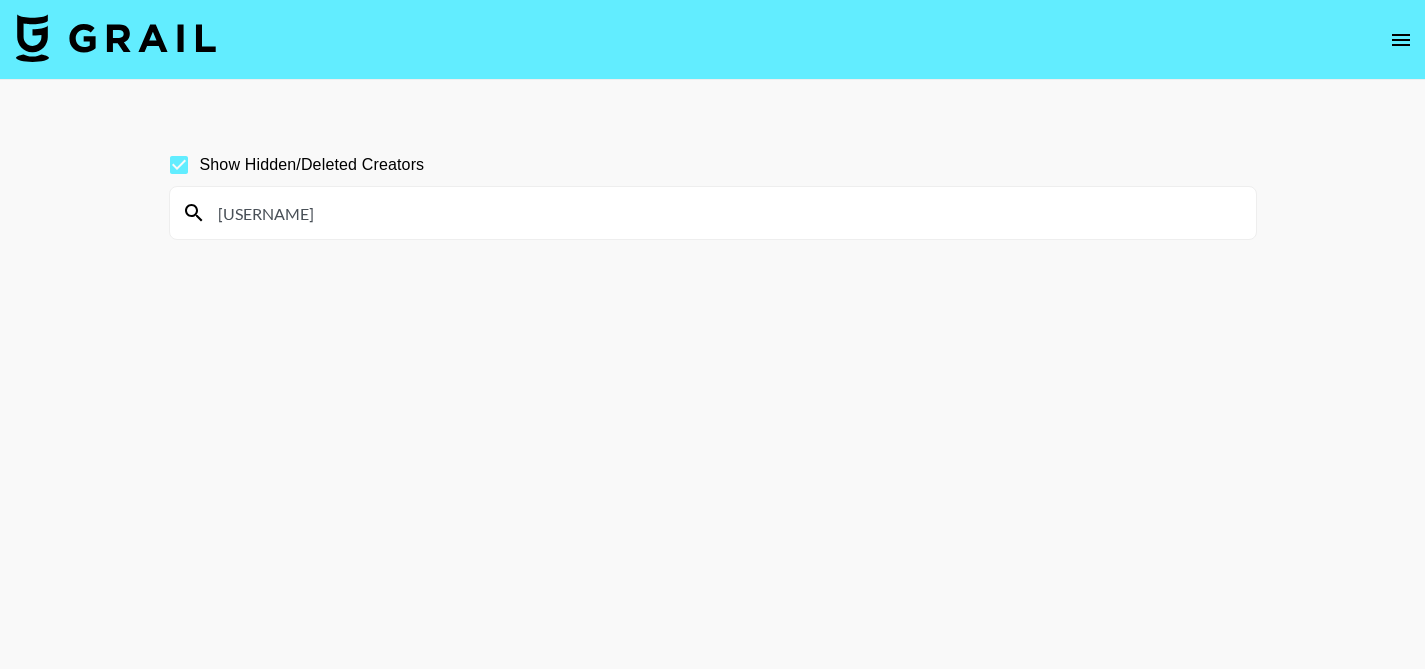 click on "[USERNAME]" at bounding box center [725, 213] 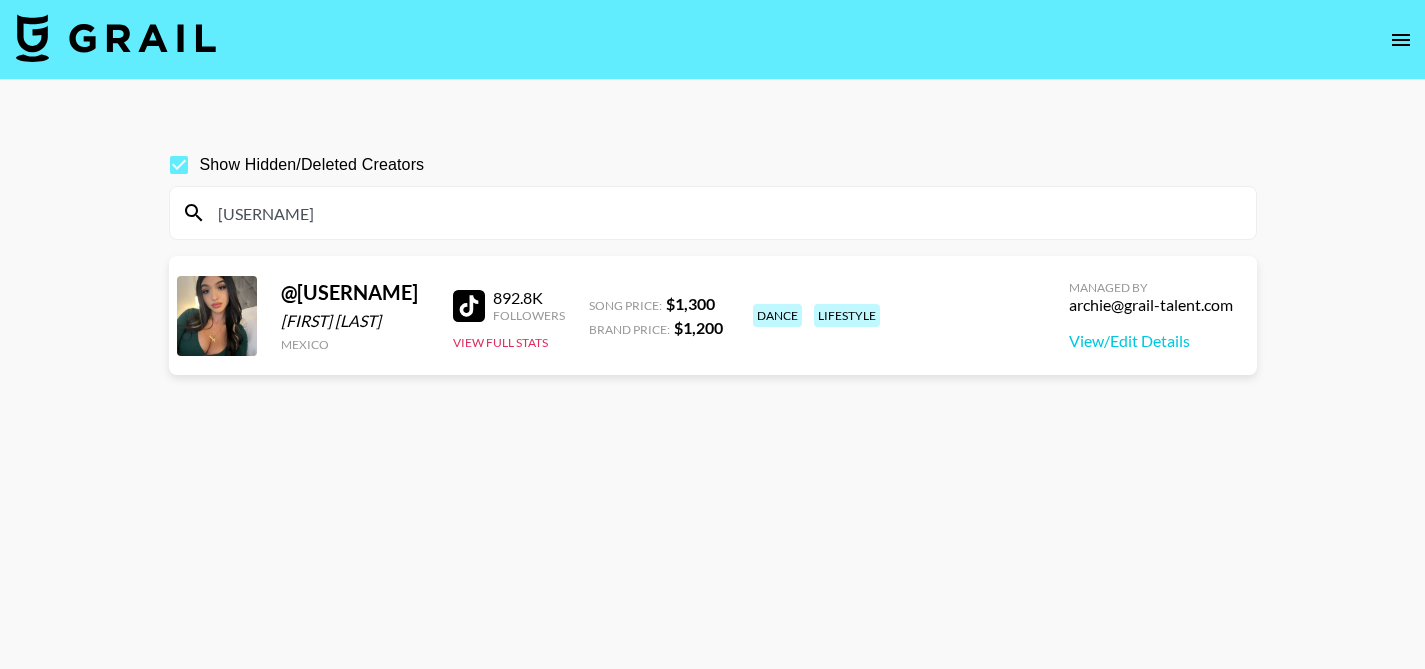 click on "[USERNAME]" at bounding box center [725, 213] 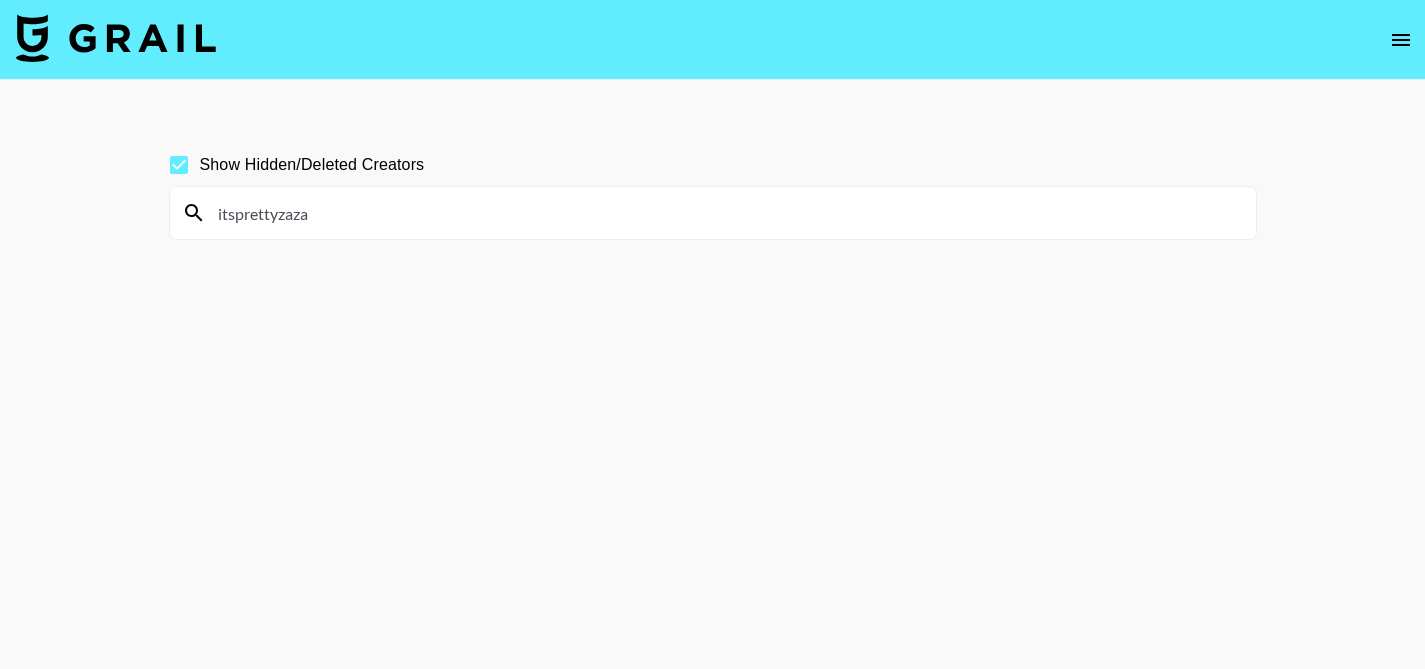 click on "itsprettyzaza" at bounding box center (725, 213) 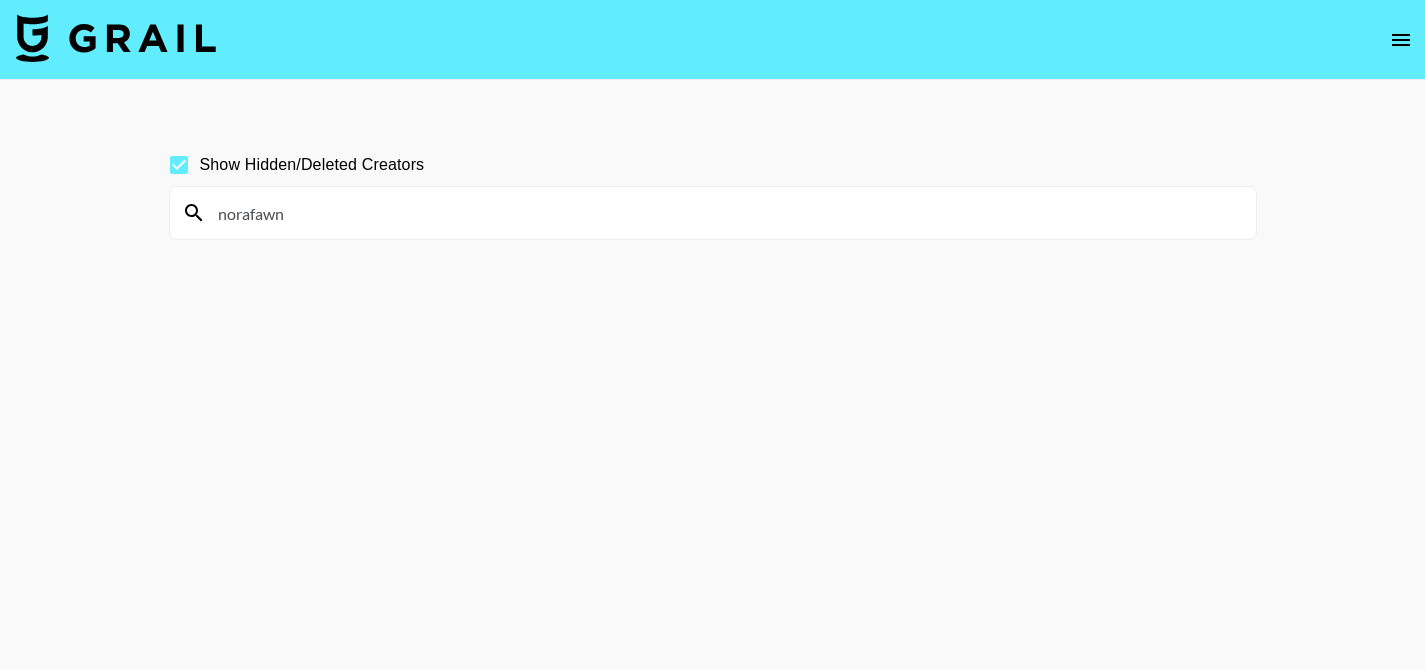 click on "norafawn" at bounding box center (725, 213) 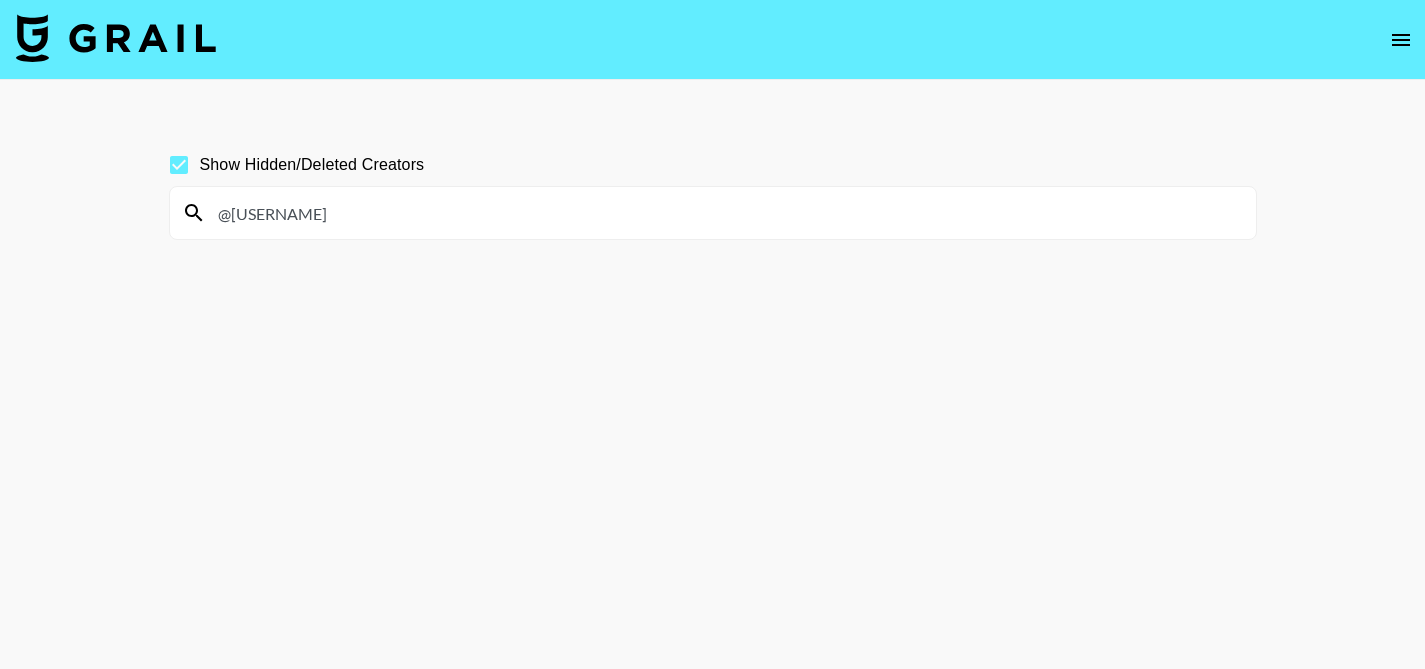type on "@[USERNAME]" 